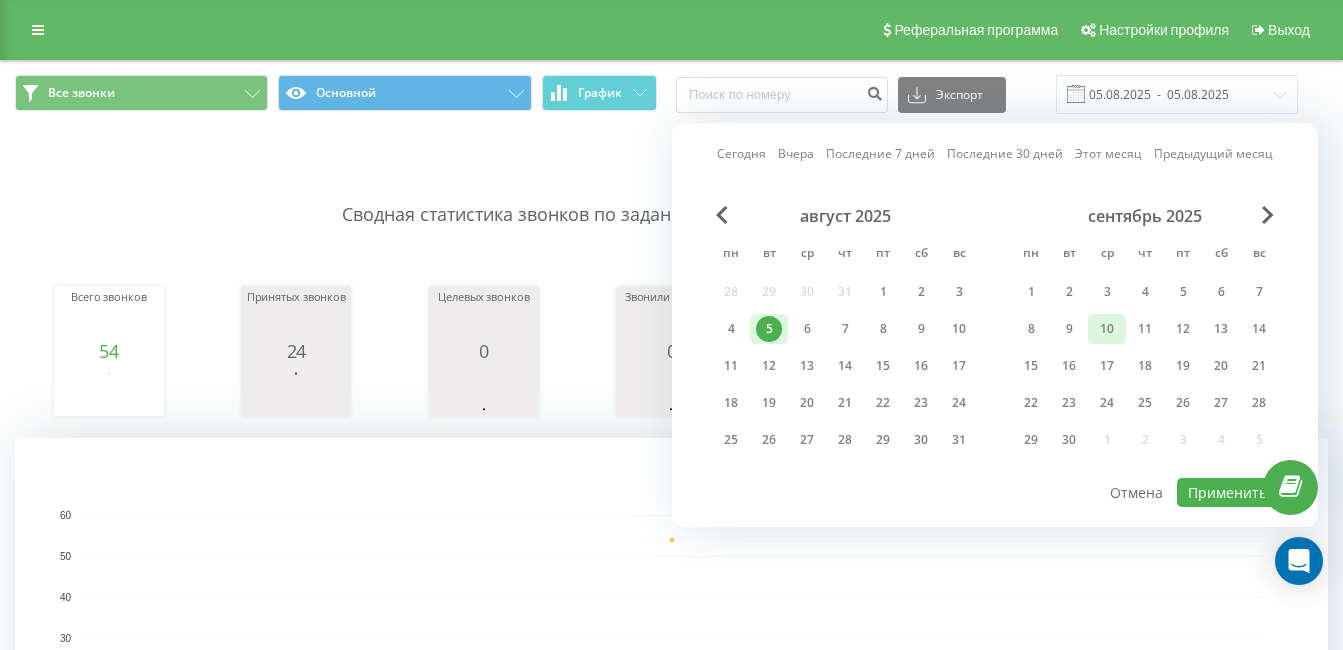 scroll, scrollTop: 0, scrollLeft: 0, axis: both 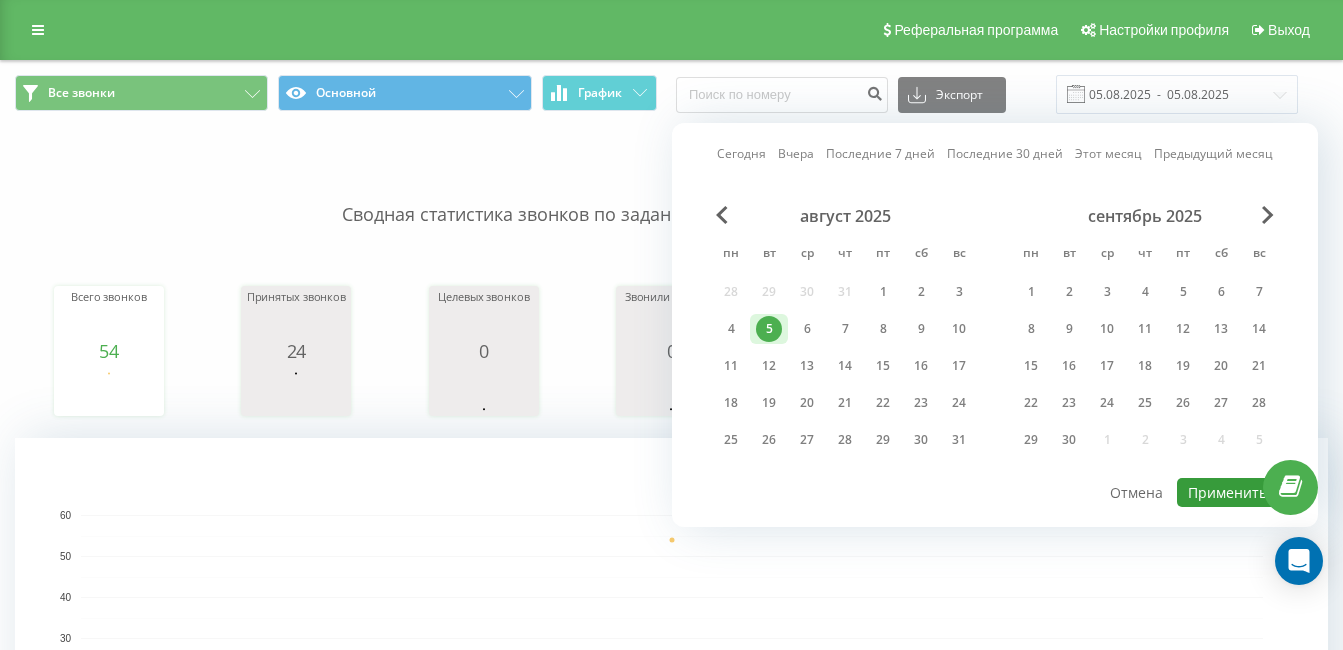 click on "Применить" at bounding box center [1227, 492] 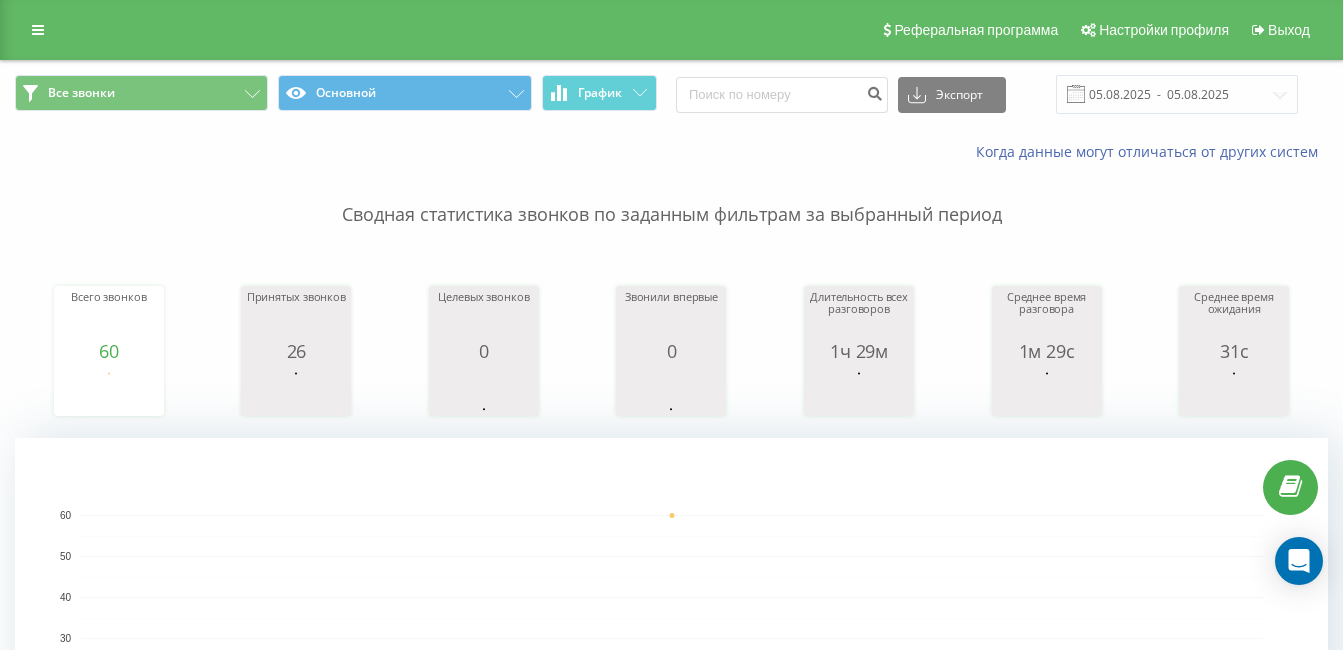 click at bounding box center [1076, 94] 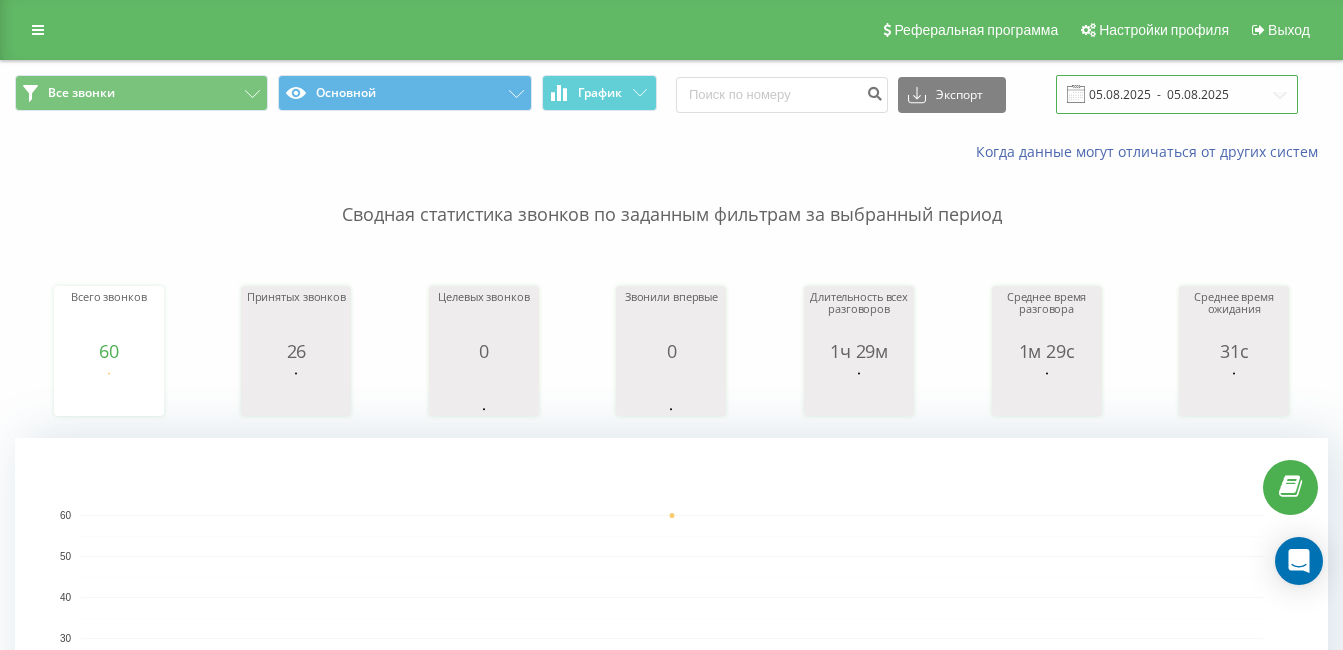 click on "05.08.2025  -  05.08.2025" at bounding box center (1177, 94) 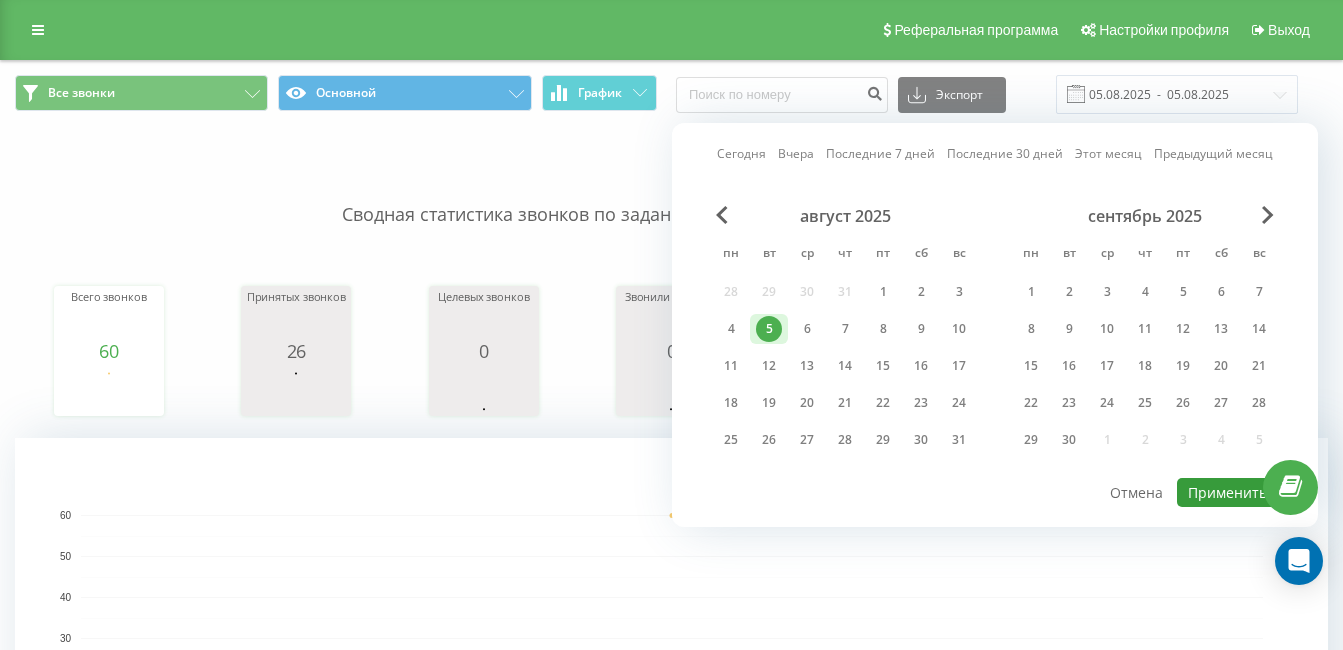 click on "Применить" at bounding box center (1227, 492) 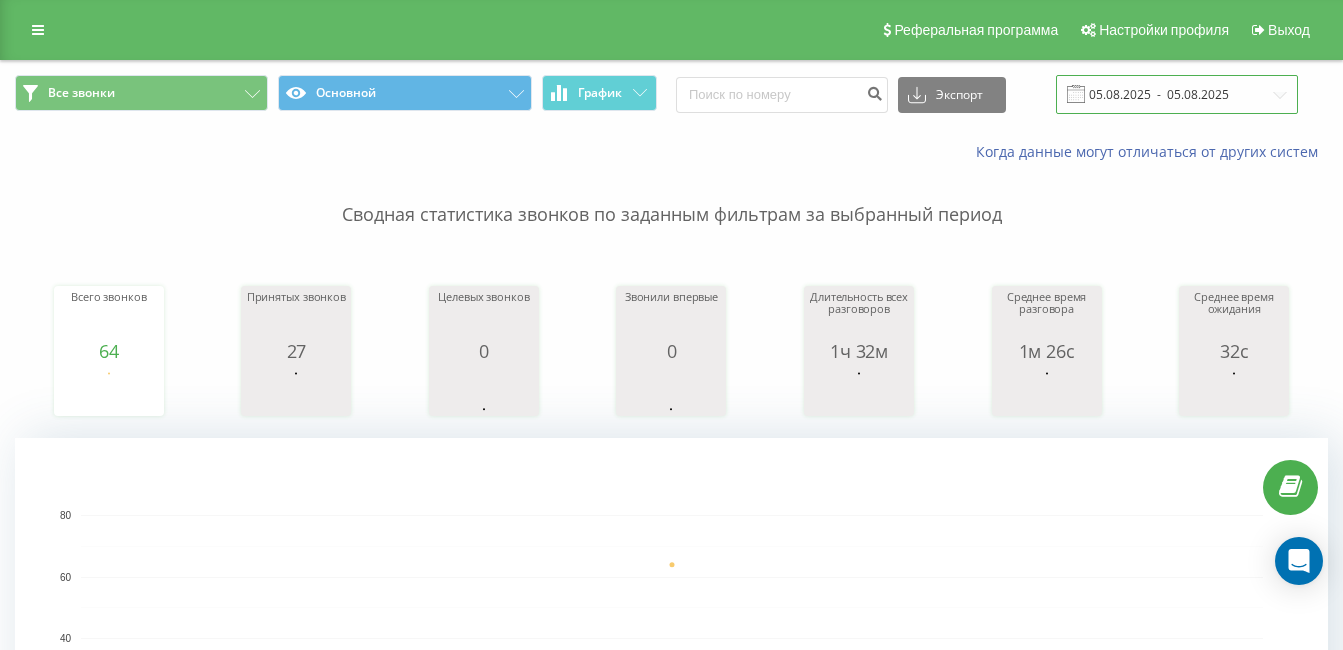 drag, startPoint x: 1203, startPoint y: 103, endPoint x: 1184, endPoint y: 107, distance: 19.416489 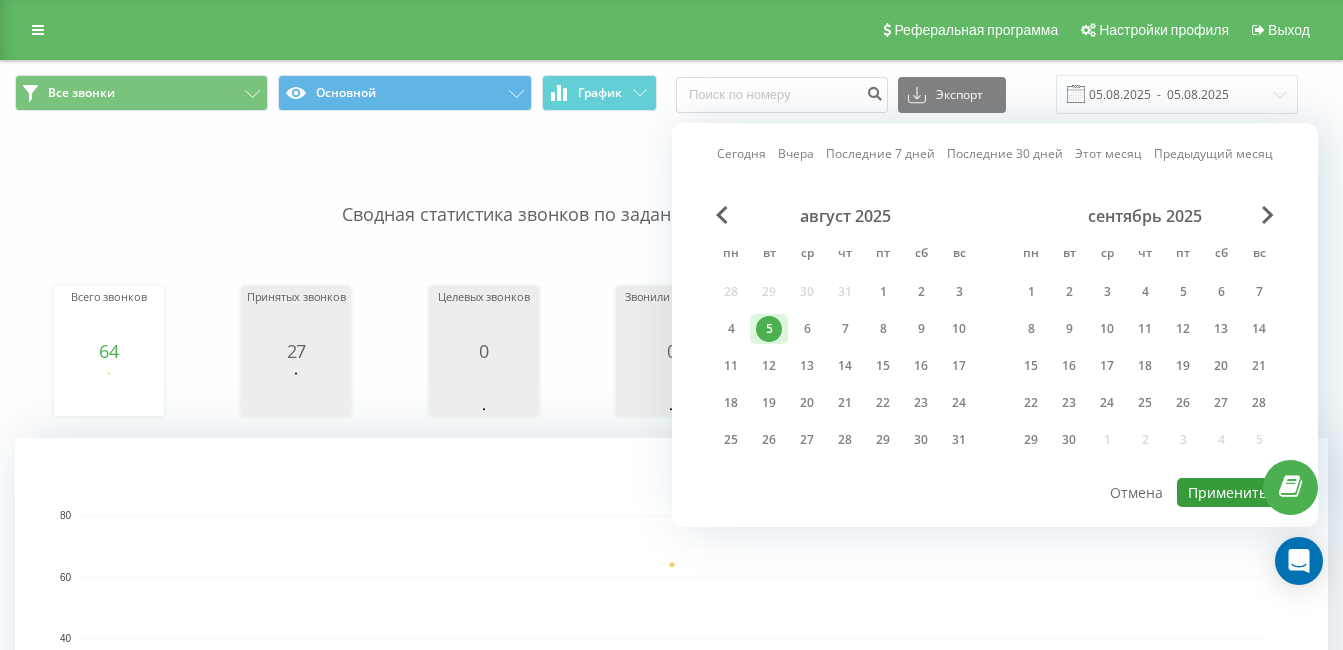 click on "Применить" at bounding box center (1227, 492) 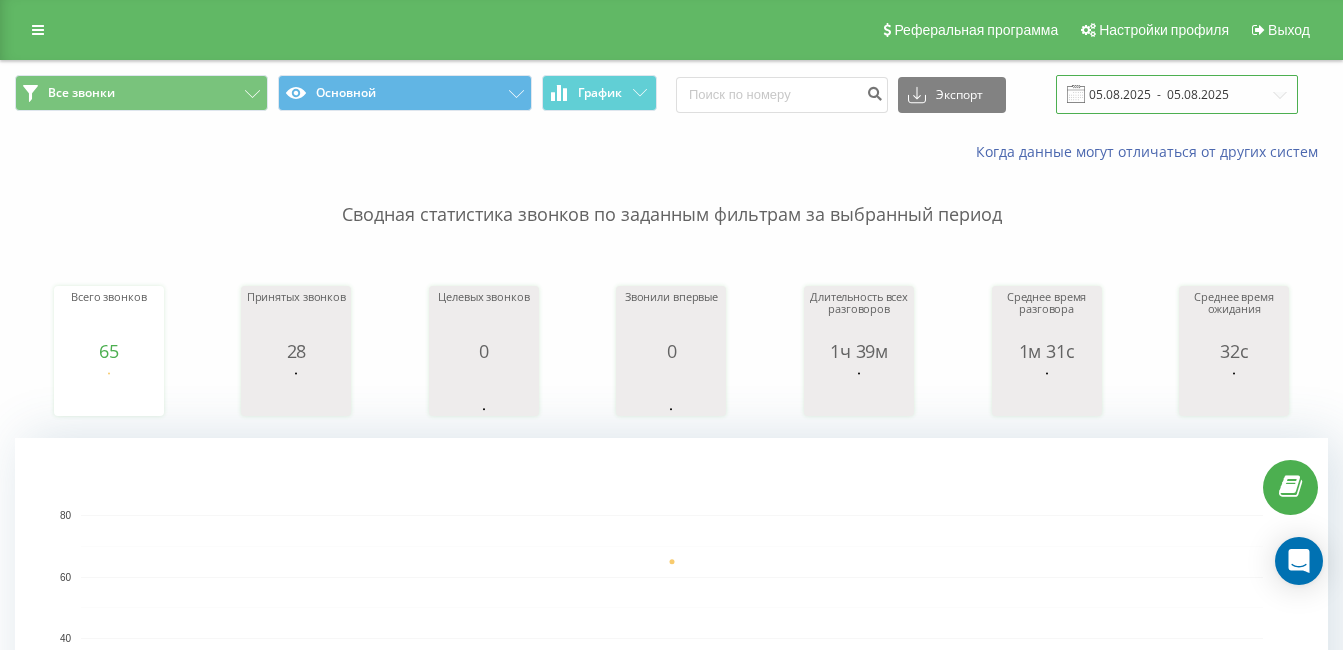 click on "05.08.2025  -  05.08.2025" at bounding box center (1177, 94) 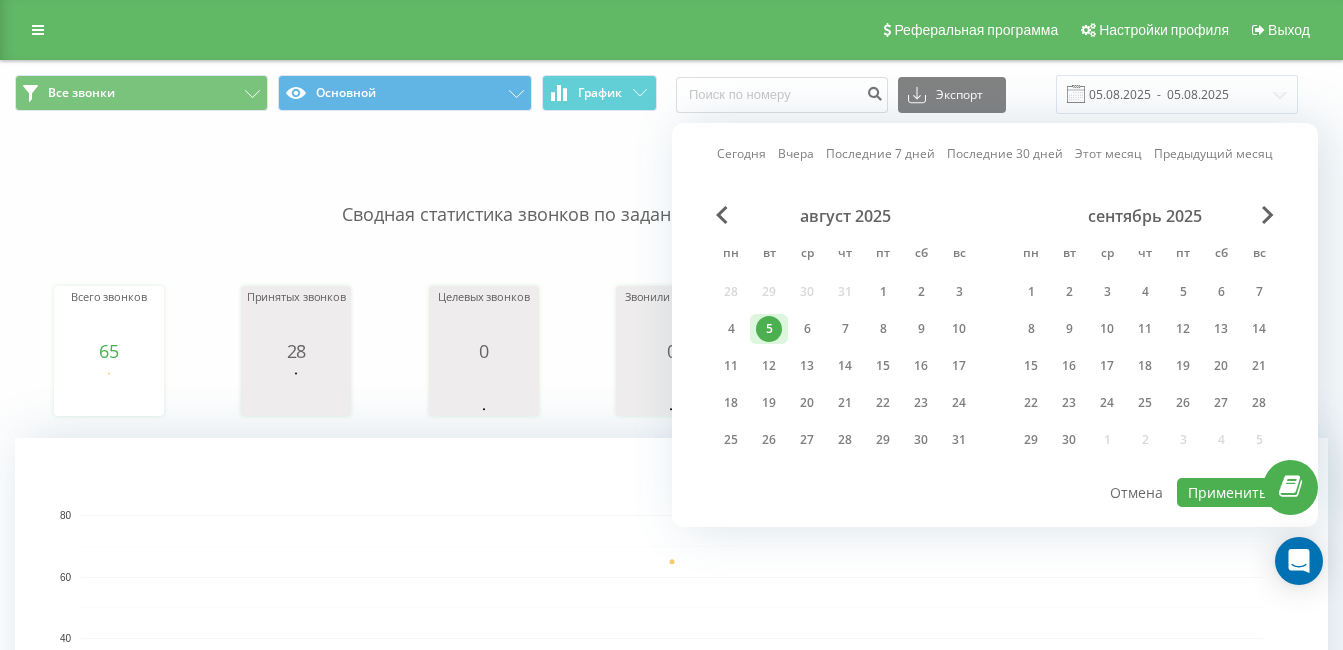 click on "август 2025 пн вт ср чт пт сб вс 28 29 30 31 1 2 3 4 5 6 7 8 9 10 11 12 13 14 15 16 17 18 19 20 21 22 23 24 25 26 27 28 29 30 31" at bounding box center [845, 334] 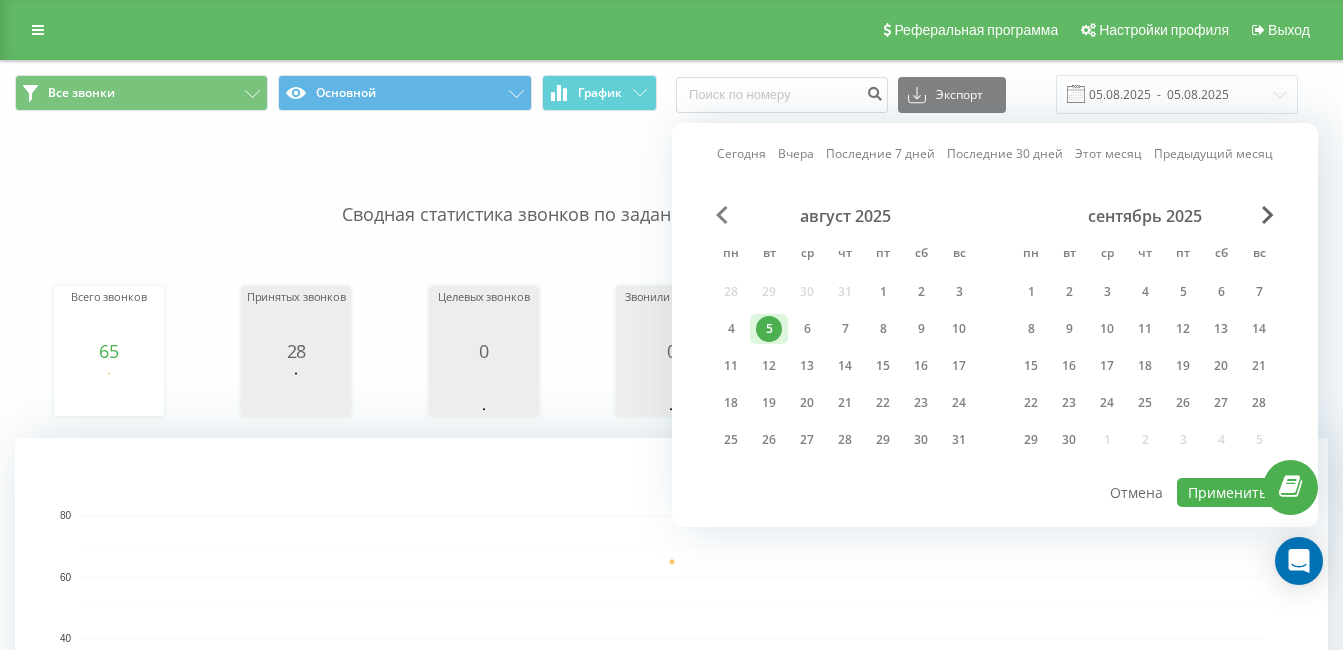 drag, startPoint x: 714, startPoint y: 213, endPoint x: 724, endPoint y: 212, distance: 10.049875 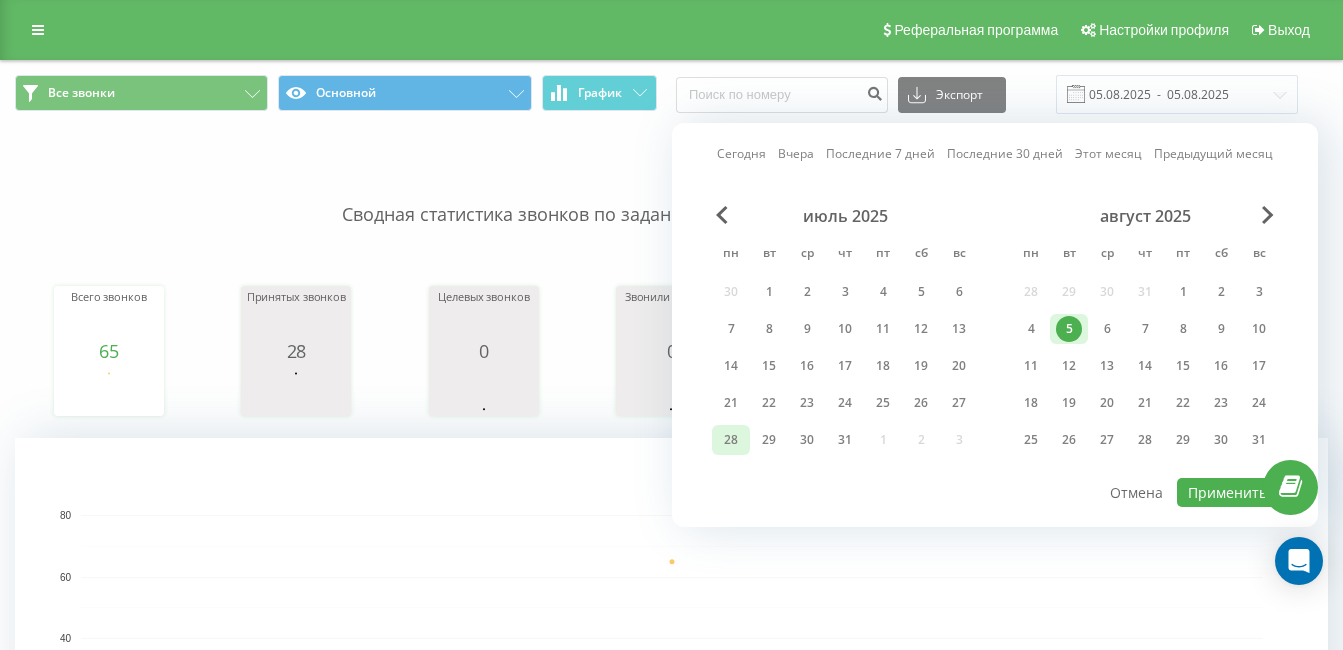 click on "28" at bounding box center (731, 440) 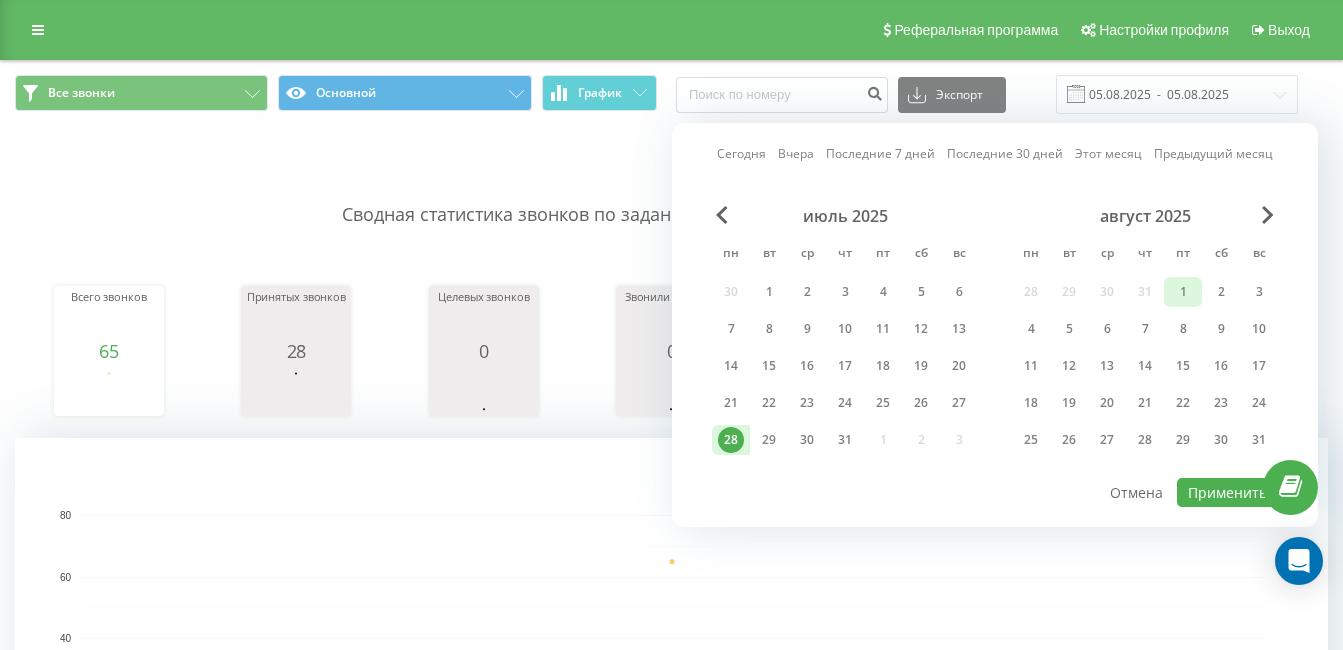 click on "1" at bounding box center [1183, 292] 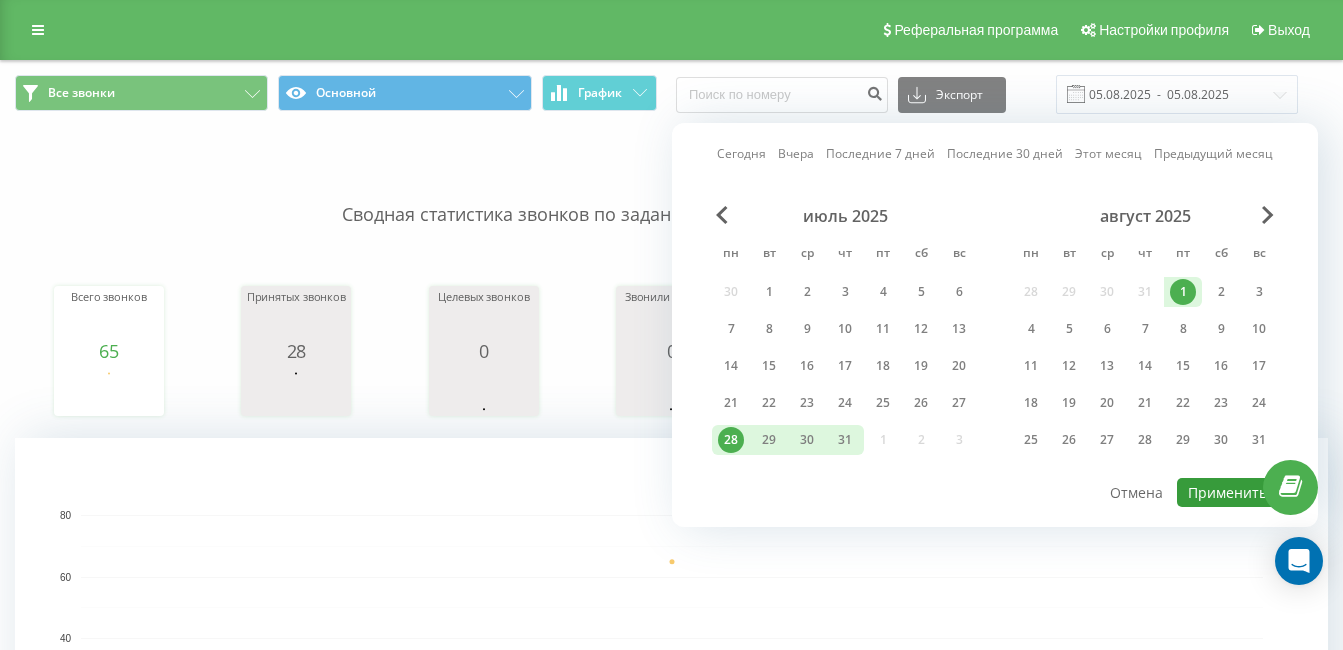 click on "Применить" at bounding box center [1227, 492] 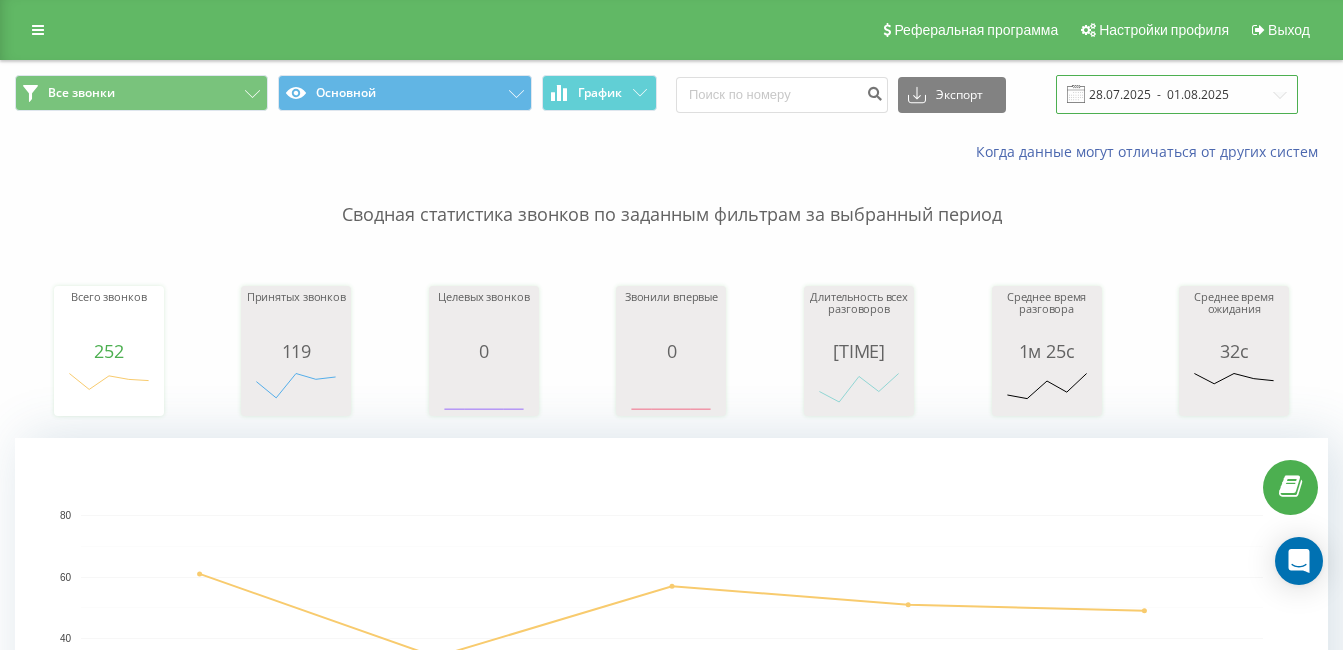 click on "28.07.2025  -  01.08.2025" at bounding box center [1177, 94] 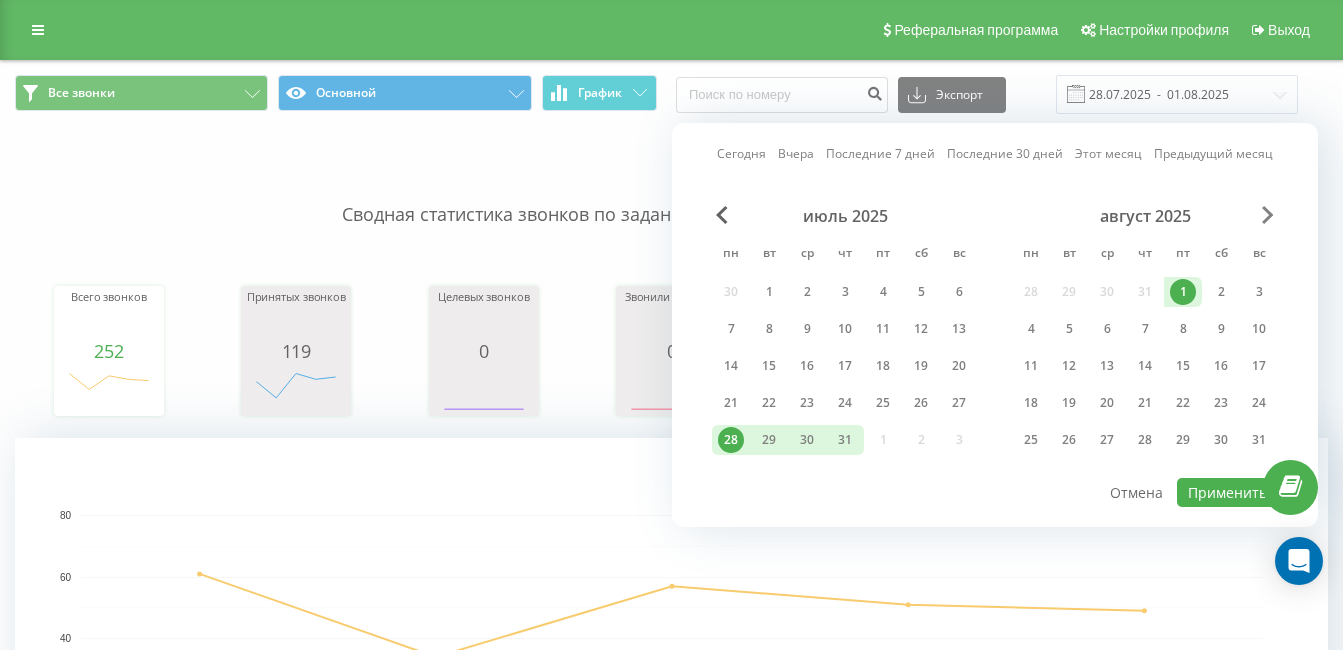 click at bounding box center [1268, 215] 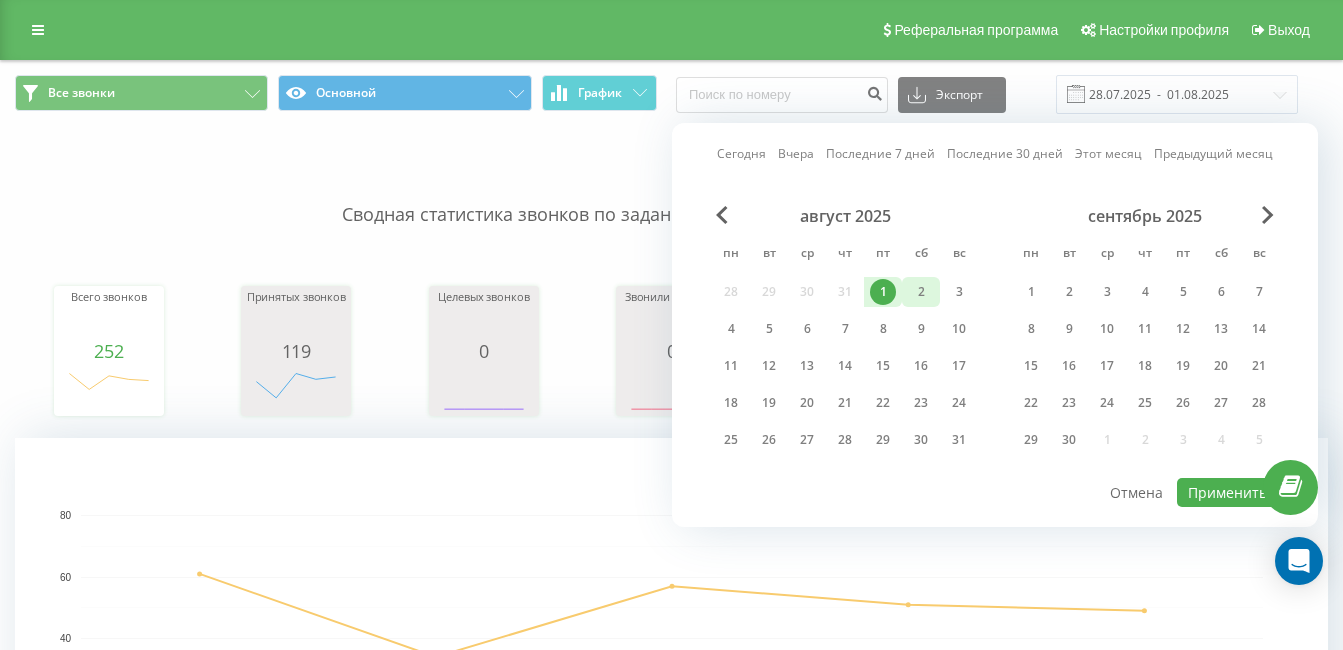 click on "2" at bounding box center (921, 292) 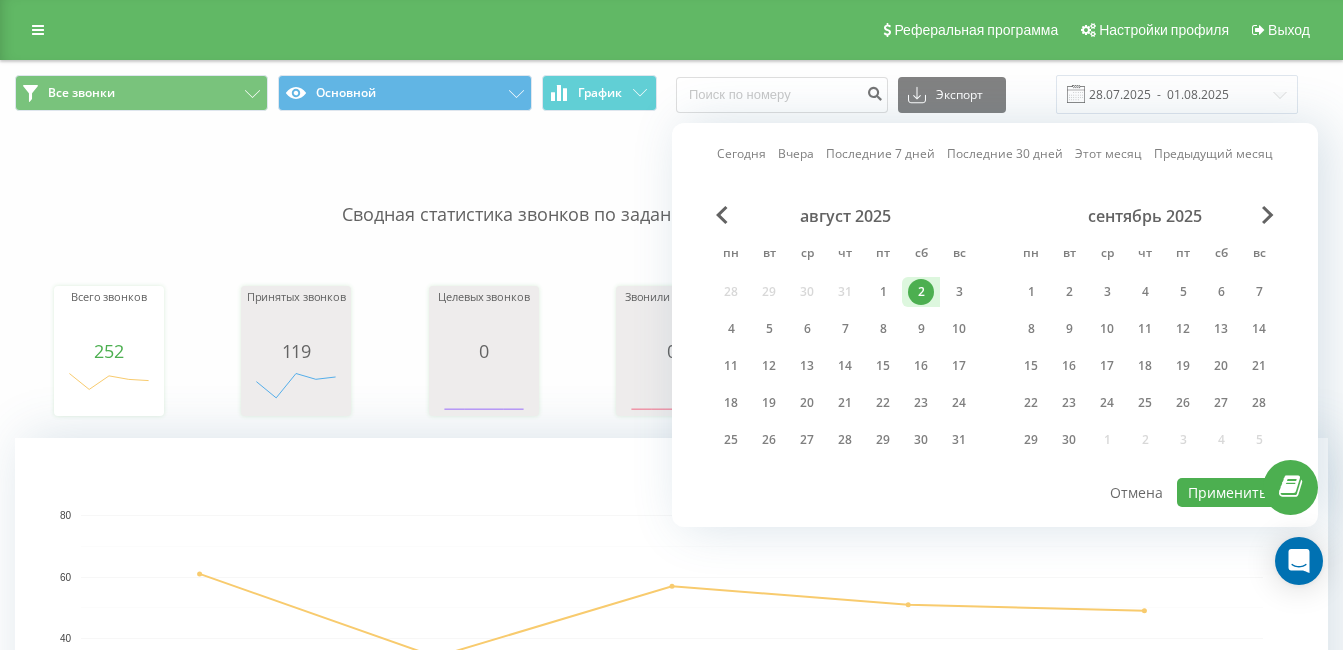 click on "2" at bounding box center (921, 292) 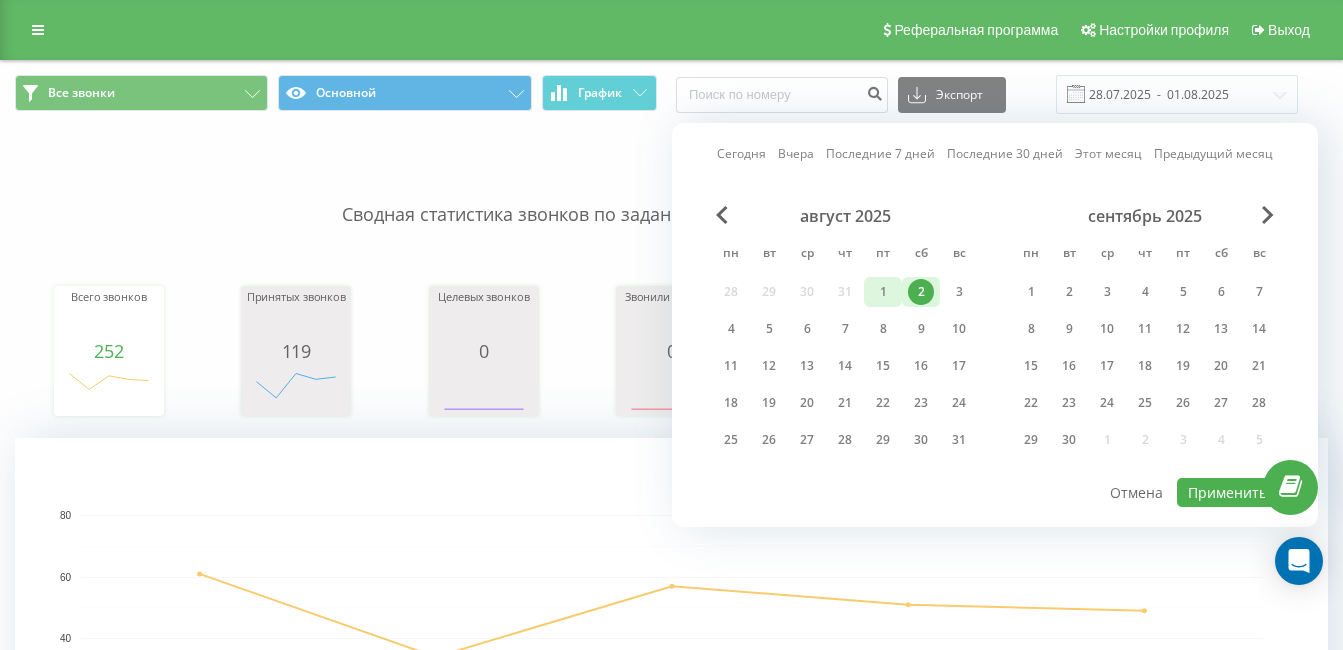 click on "1" at bounding box center [883, 292] 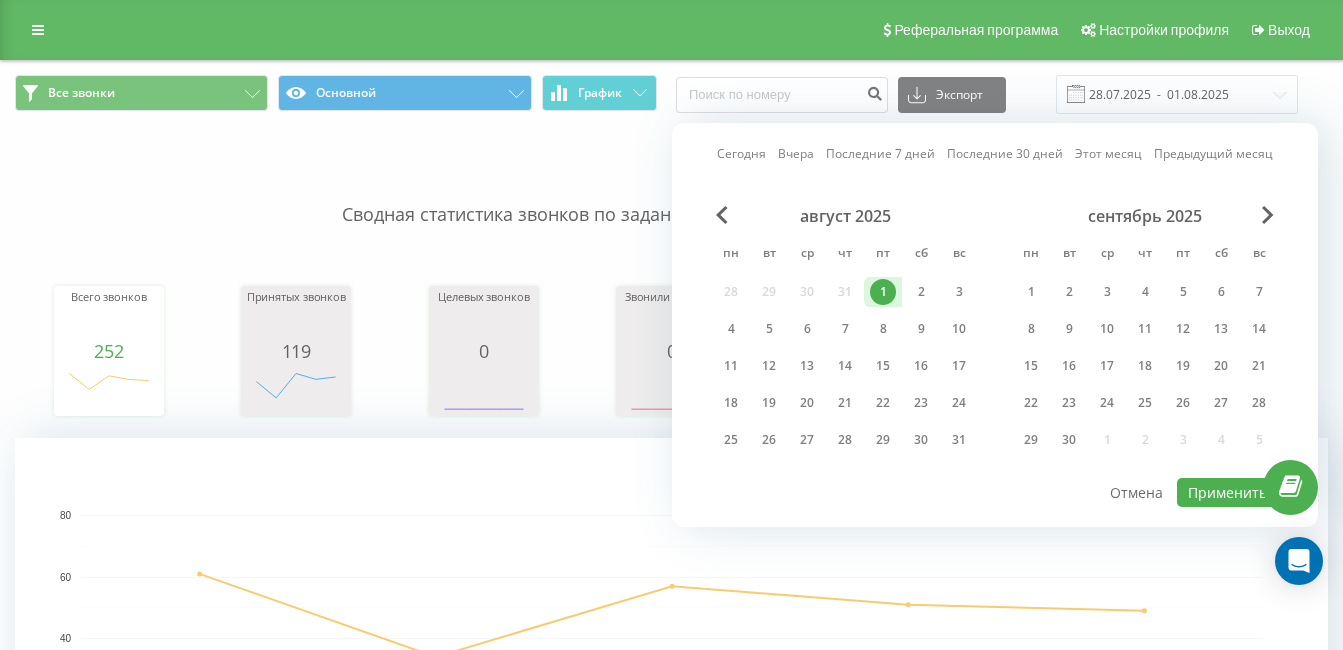 click on "1" at bounding box center [883, 292] 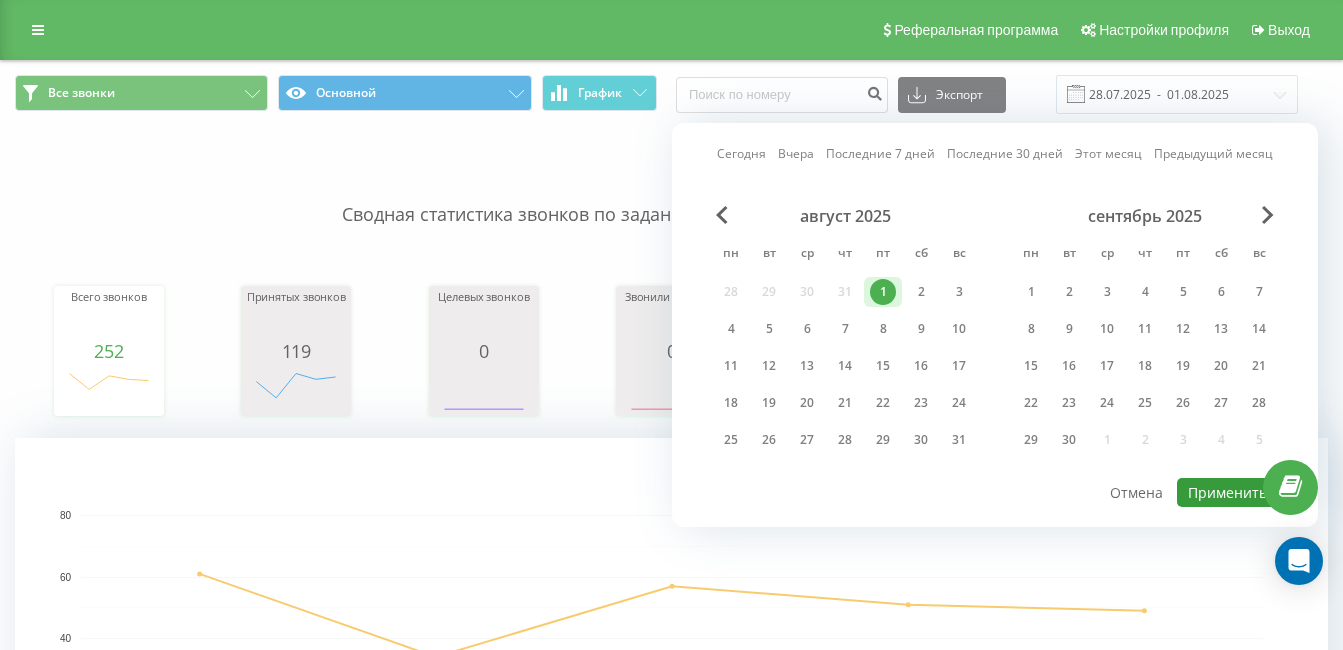 click on "Применить" at bounding box center (1227, 492) 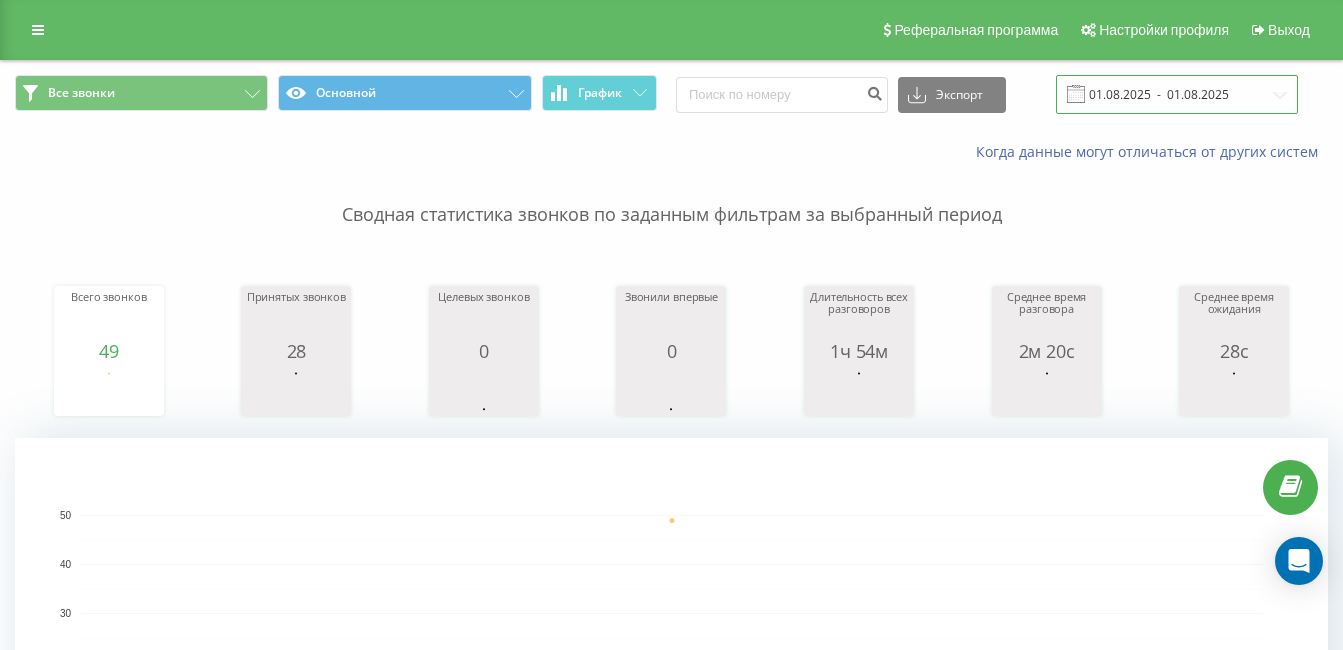 click on "01.08.2025  -  01.08.2025" at bounding box center (1177, 94) 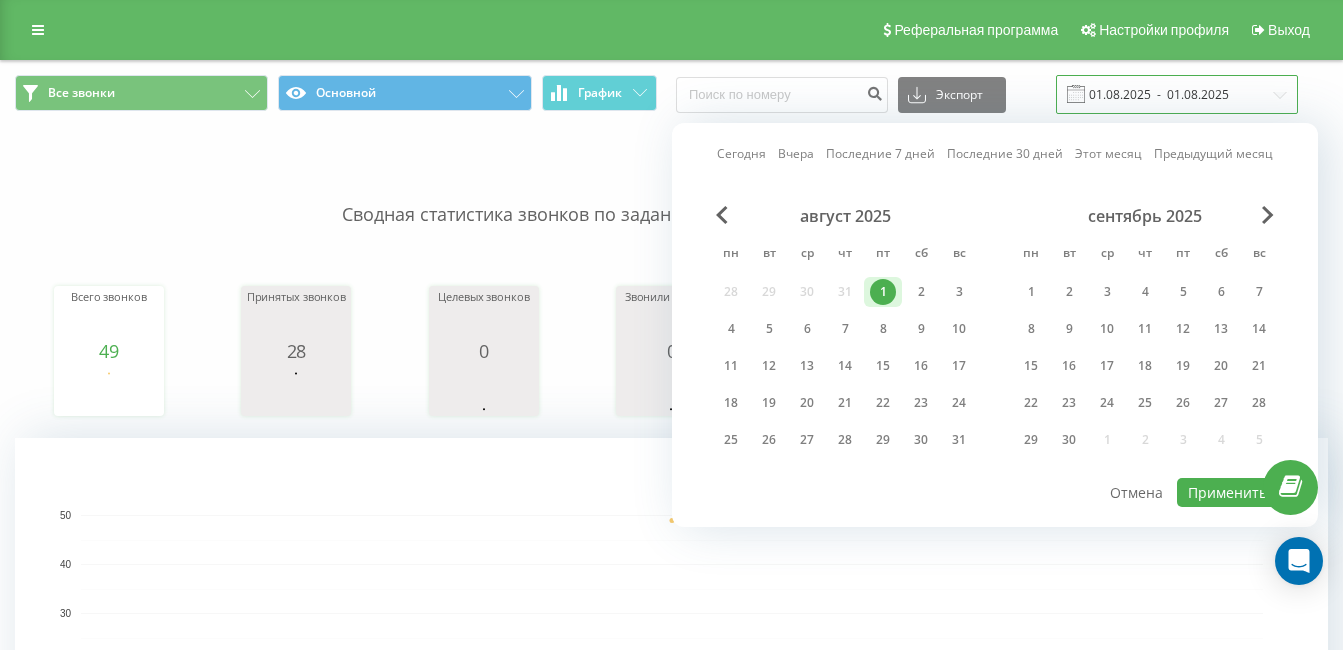 click on "01.08.2025  -  01.08.2025" at bounding box center [1177, 94] 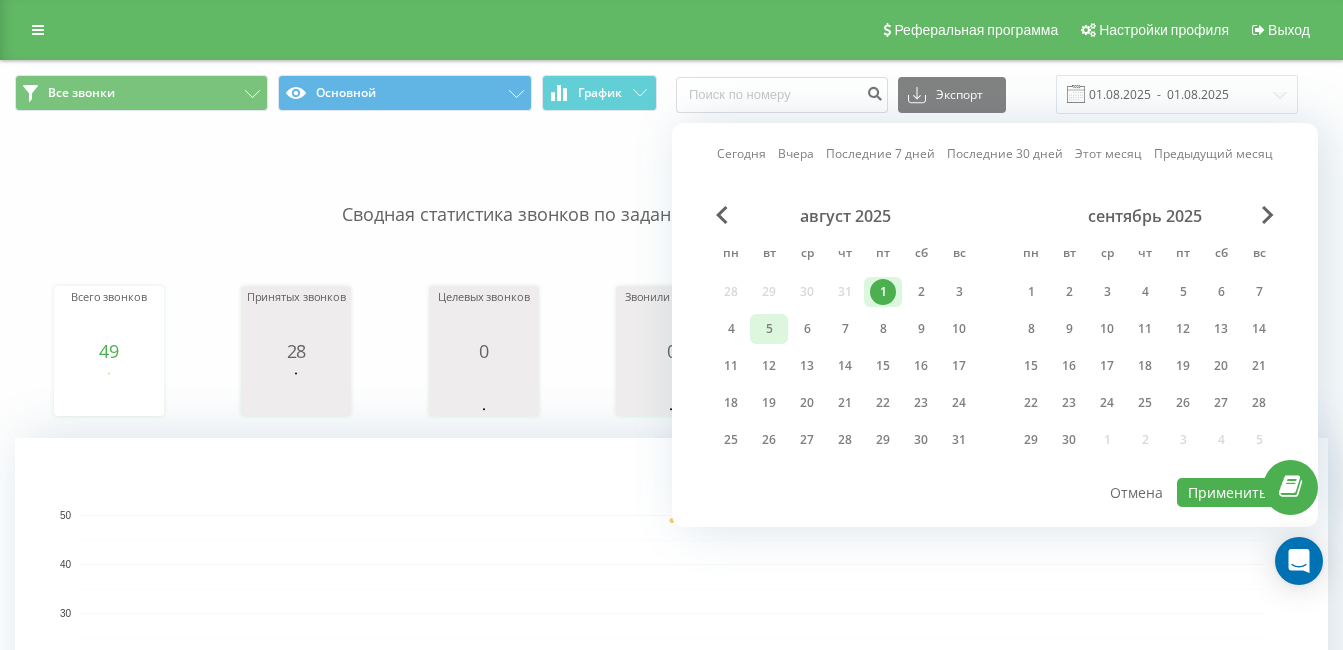 click on "5" at bounding box center (769, 329) 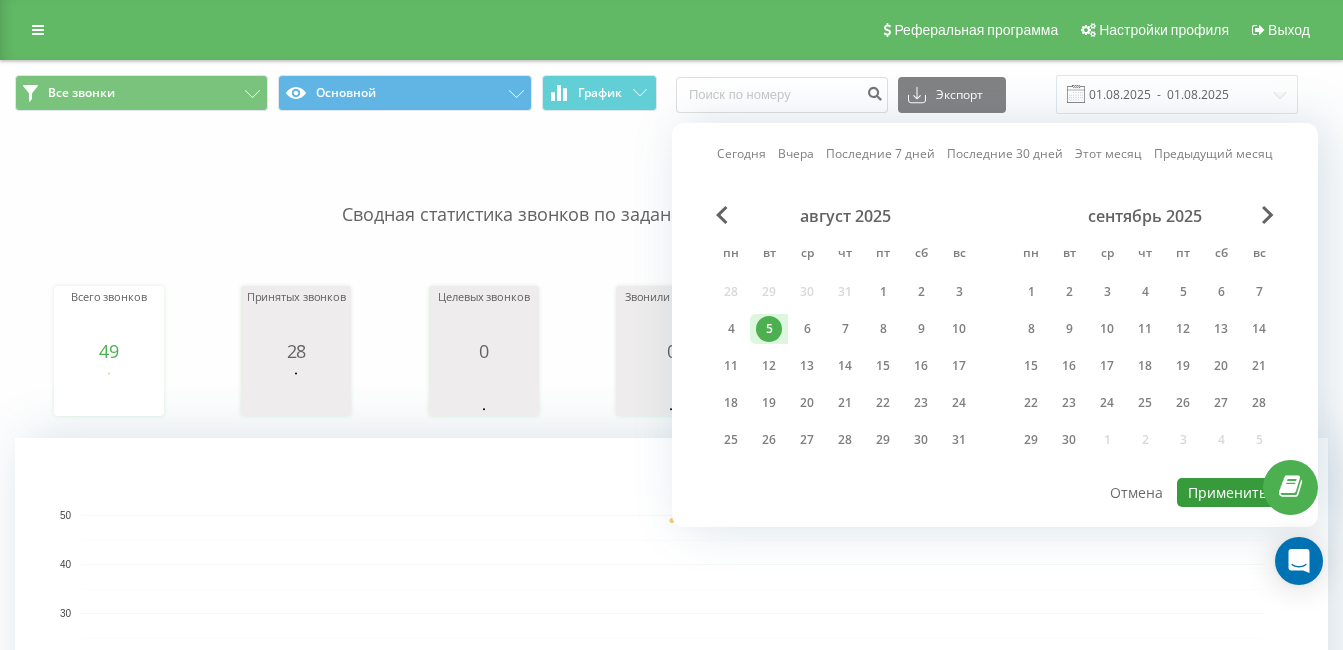 click on "Применить" at bounding box center [1227, 492] 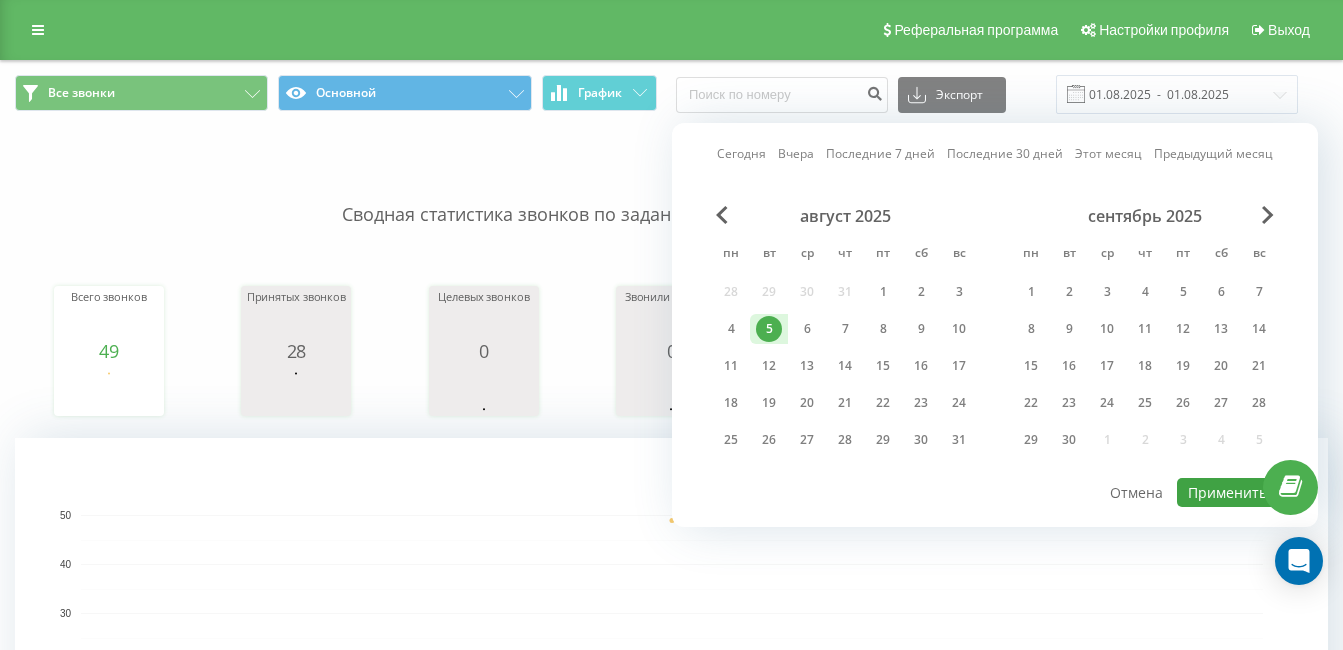 type on "05.08.2025  -  05.08.2025" 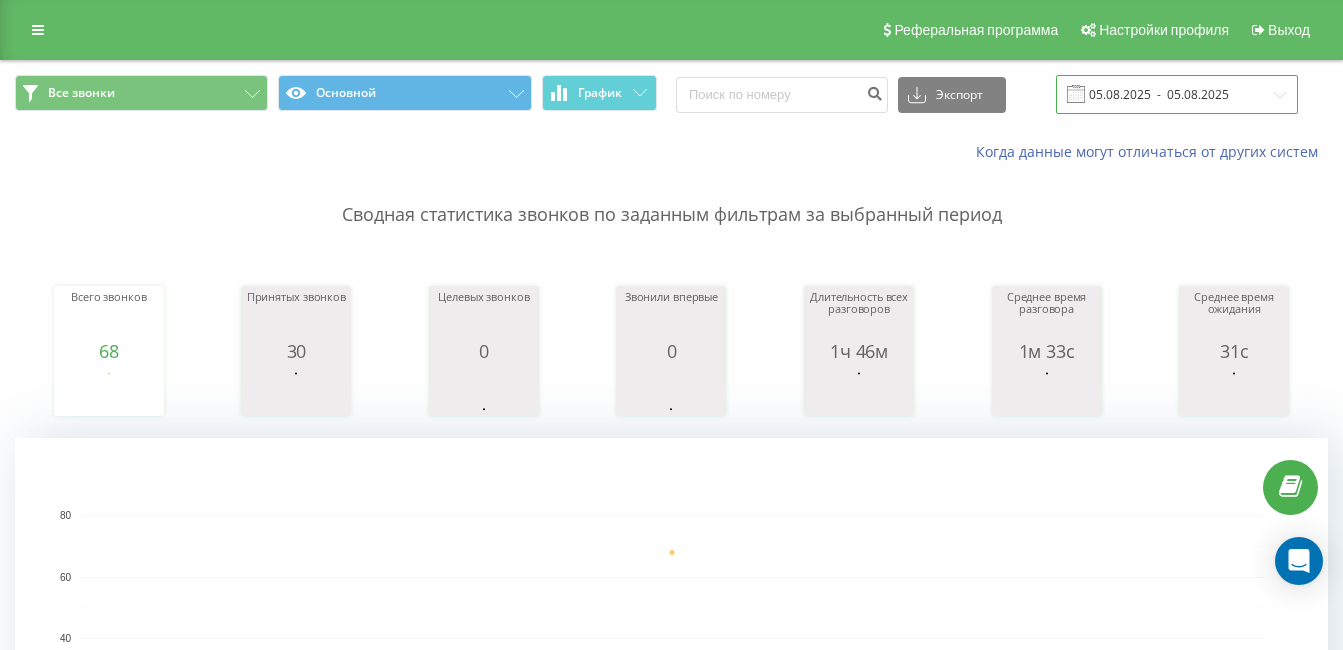 click on "05.08.2025  -  05.08.2025" at bounding box center (1177, 94) 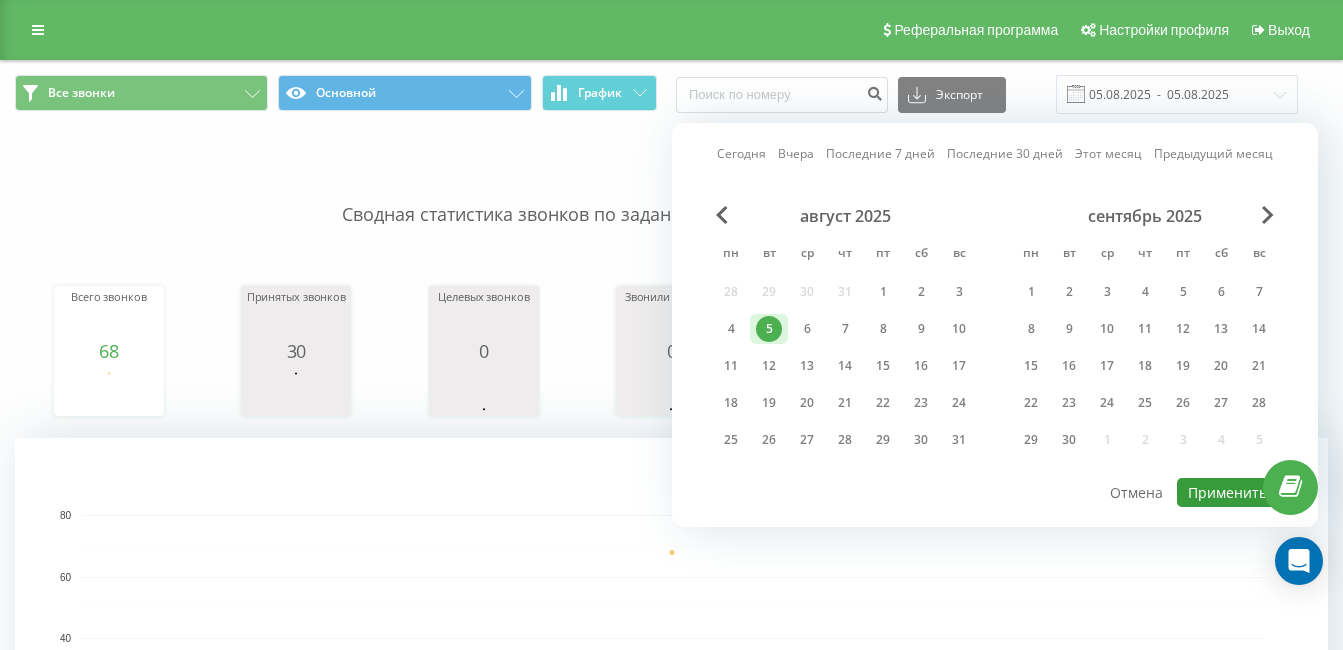 click on "Применить" at bounding box center (1227, 492) 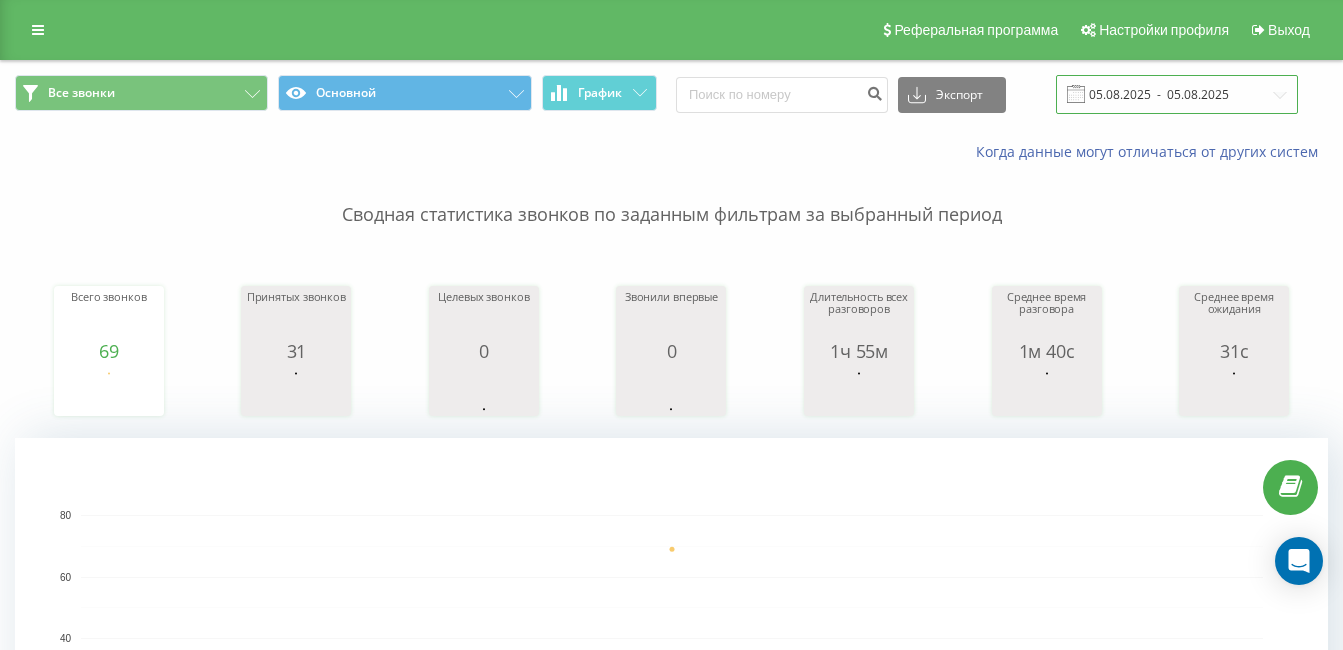 click on "05.08.2025  -  05.08.2025" at bounding box center (1177, 94) 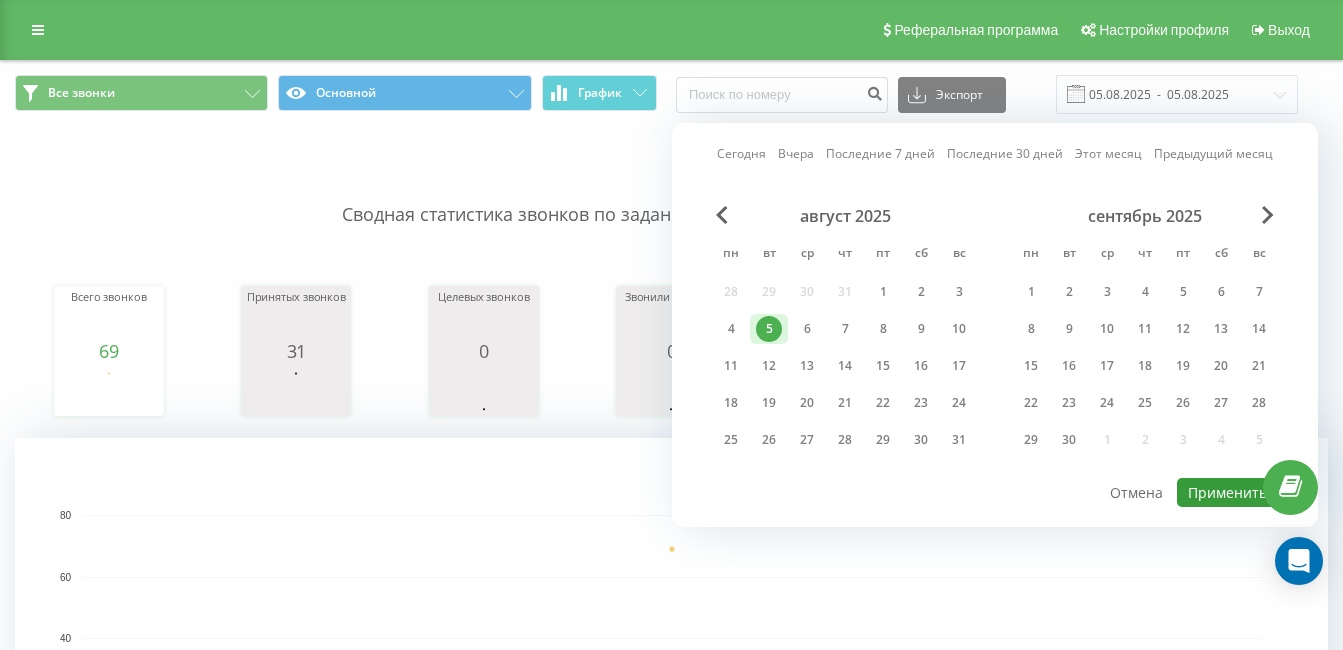 click on "Применить" at bounding box center (1227, 492) 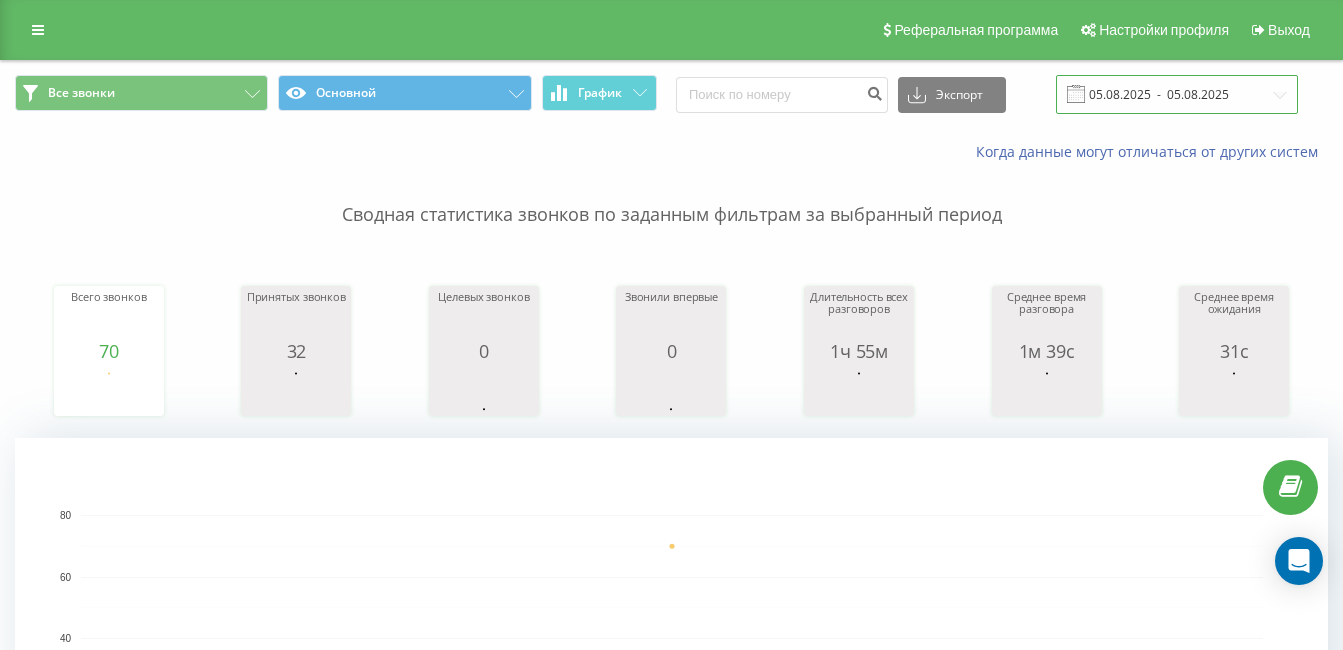 click on "05.08.2025  -  05.08.2025" at bounding box center (1177, 94) 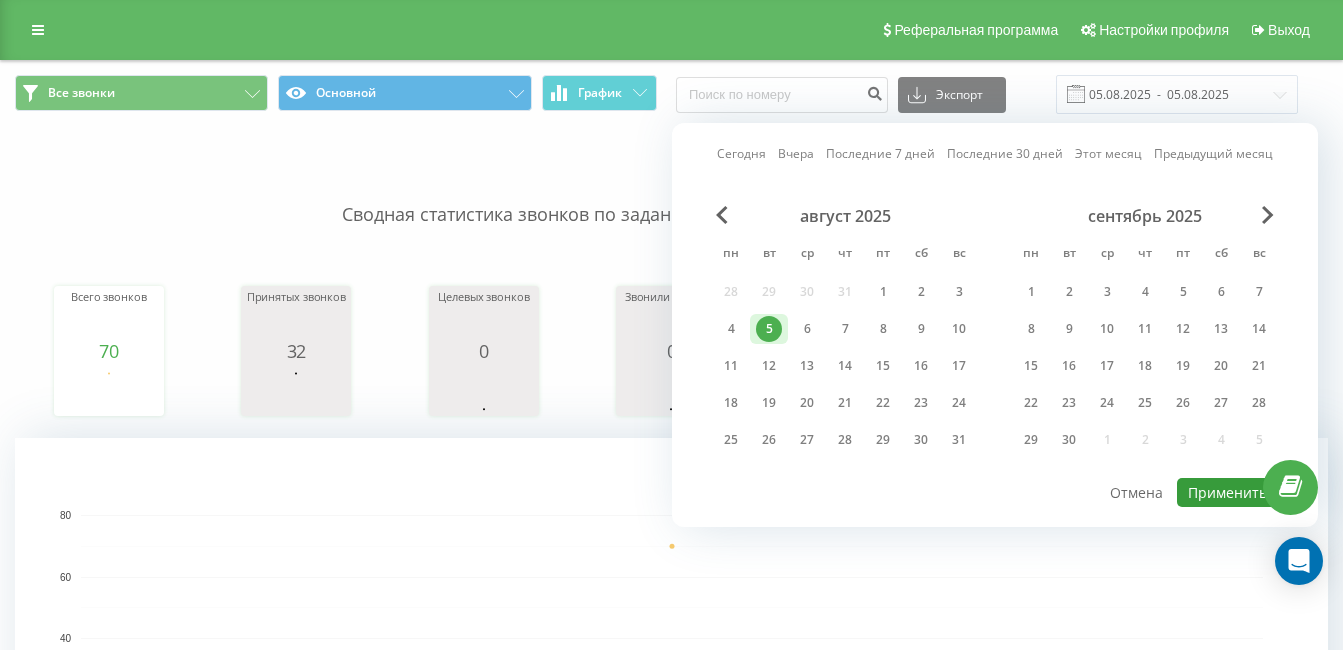 click on "Применить" at bounding box center (1227, 492) 